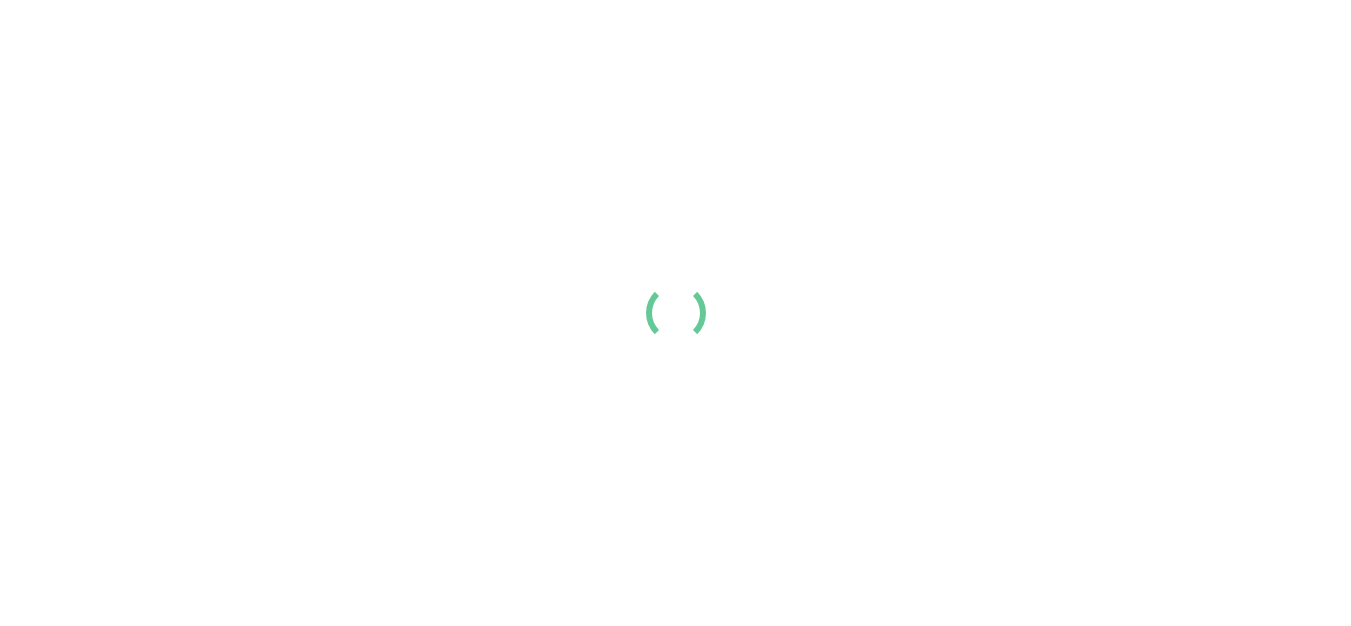 scroll, scrollTop: 0, scrollLeft: 0, axis: both 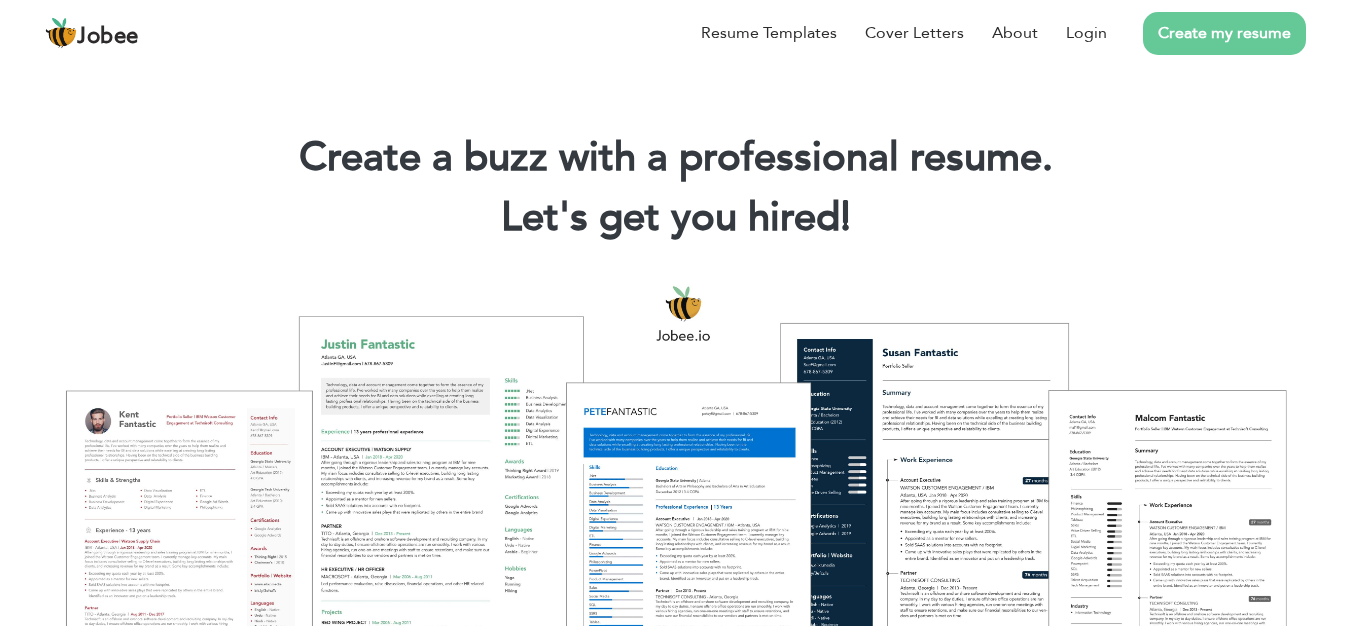 click on "Create my resume" at bounding box center [1224, 33] 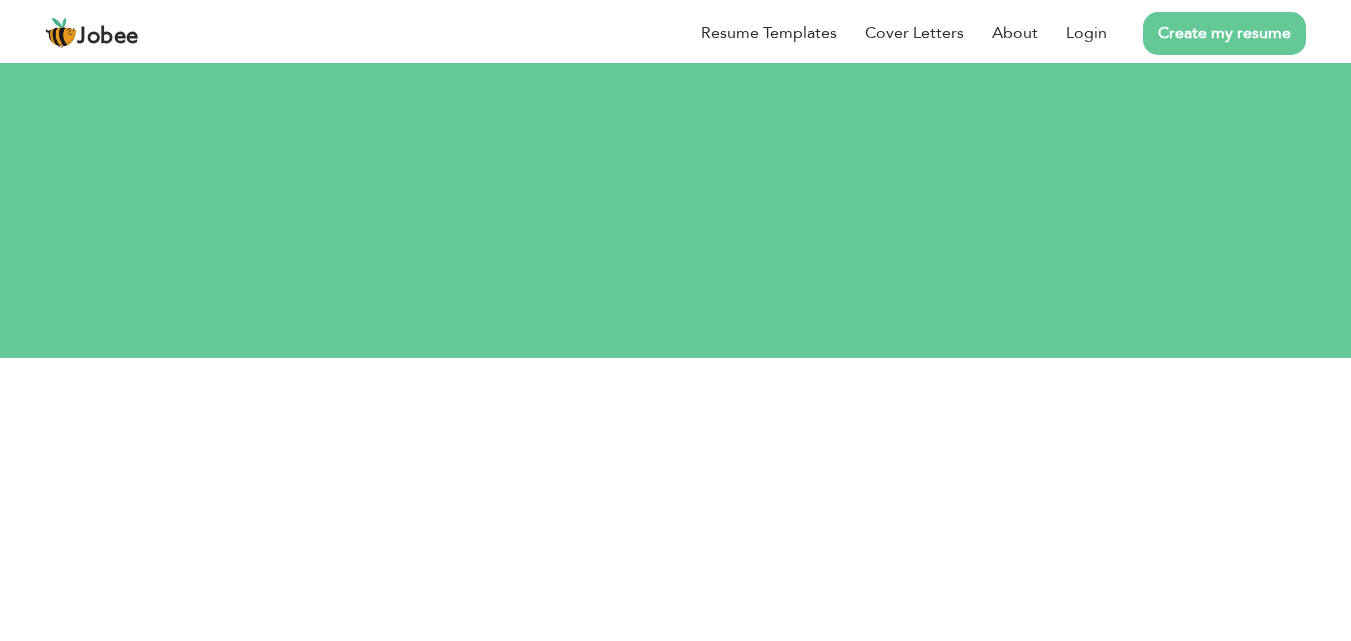 scroll, scrollTop: 0, scrollLeft: 0, axis: both 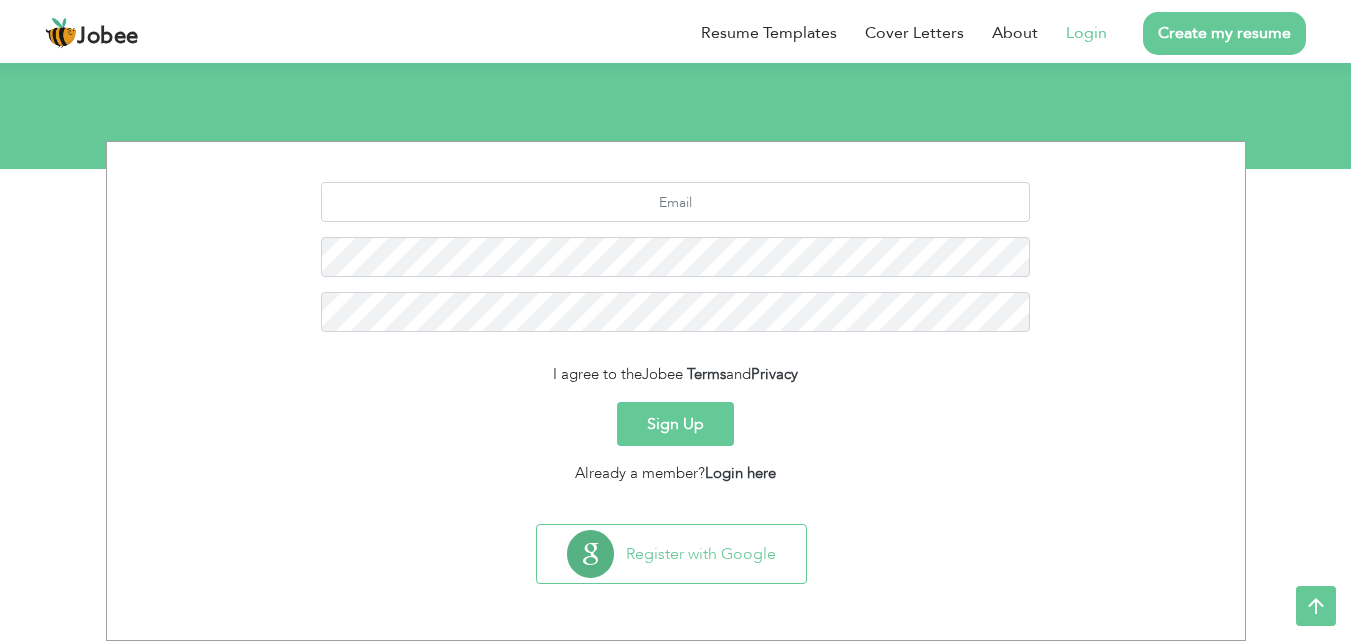 click on "Login" at bounding box center [1086, 33] 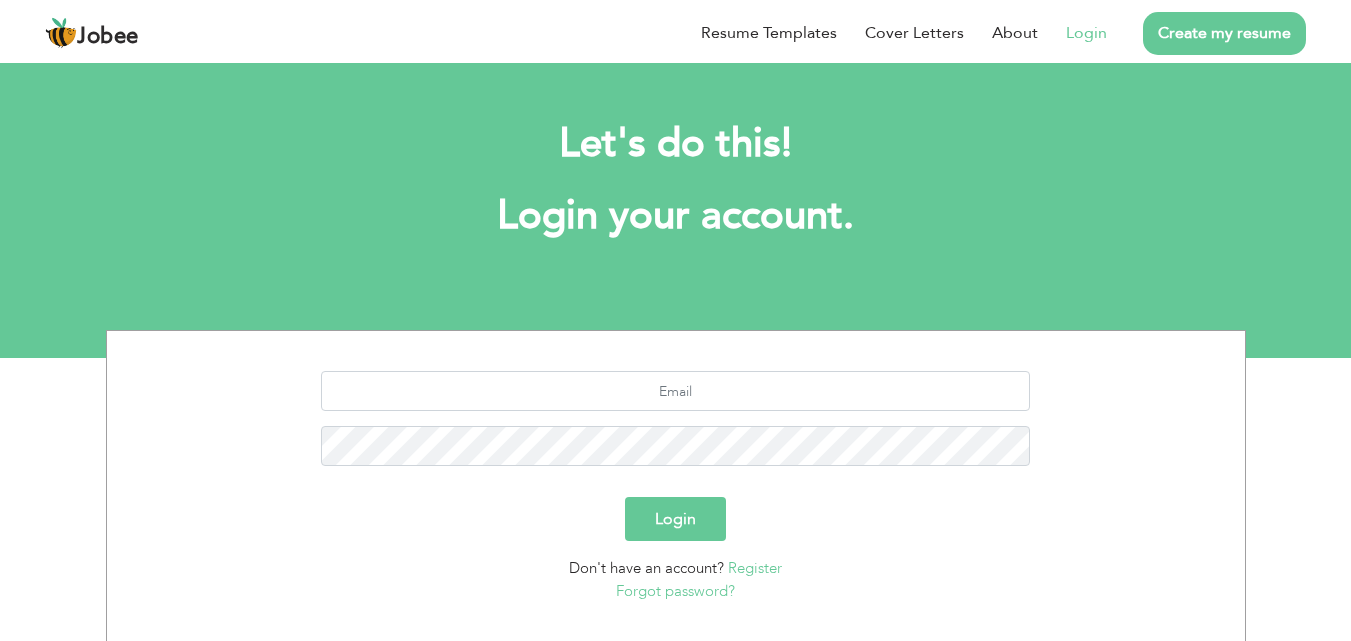scroll, scrollTop: 0, scrollLeft: 0, axis: both 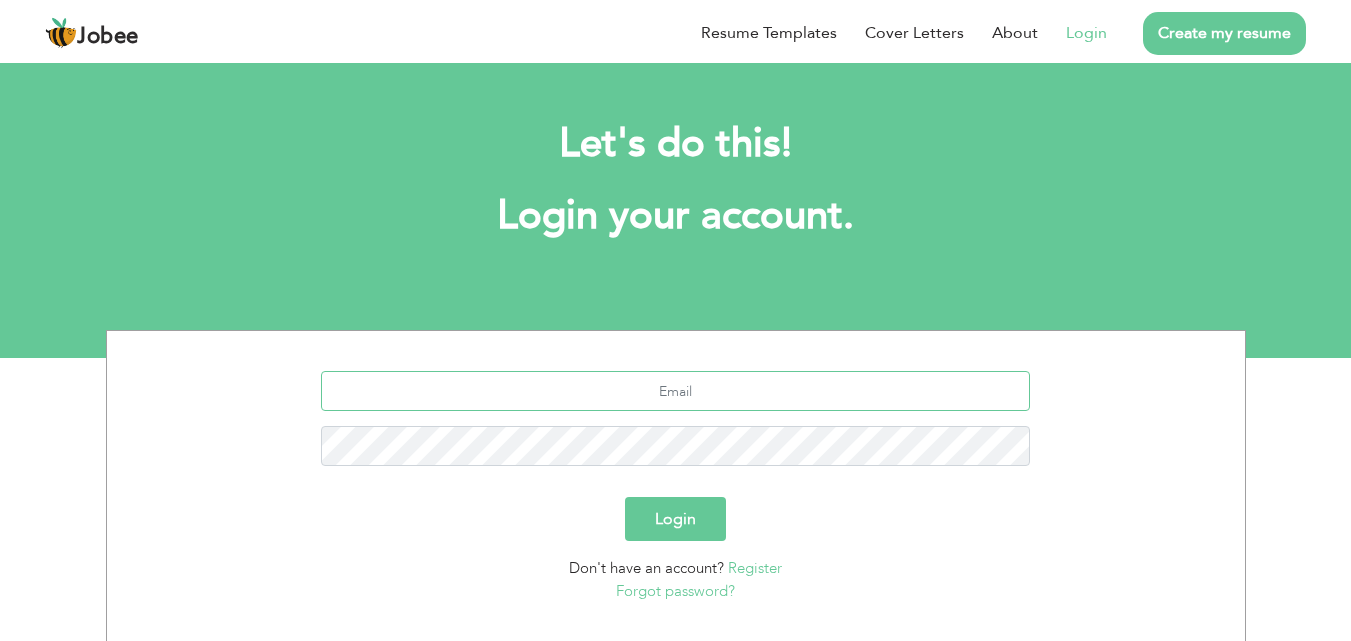 type on "[EMAIL_ADDRESS][DOMAIN_NAME]" 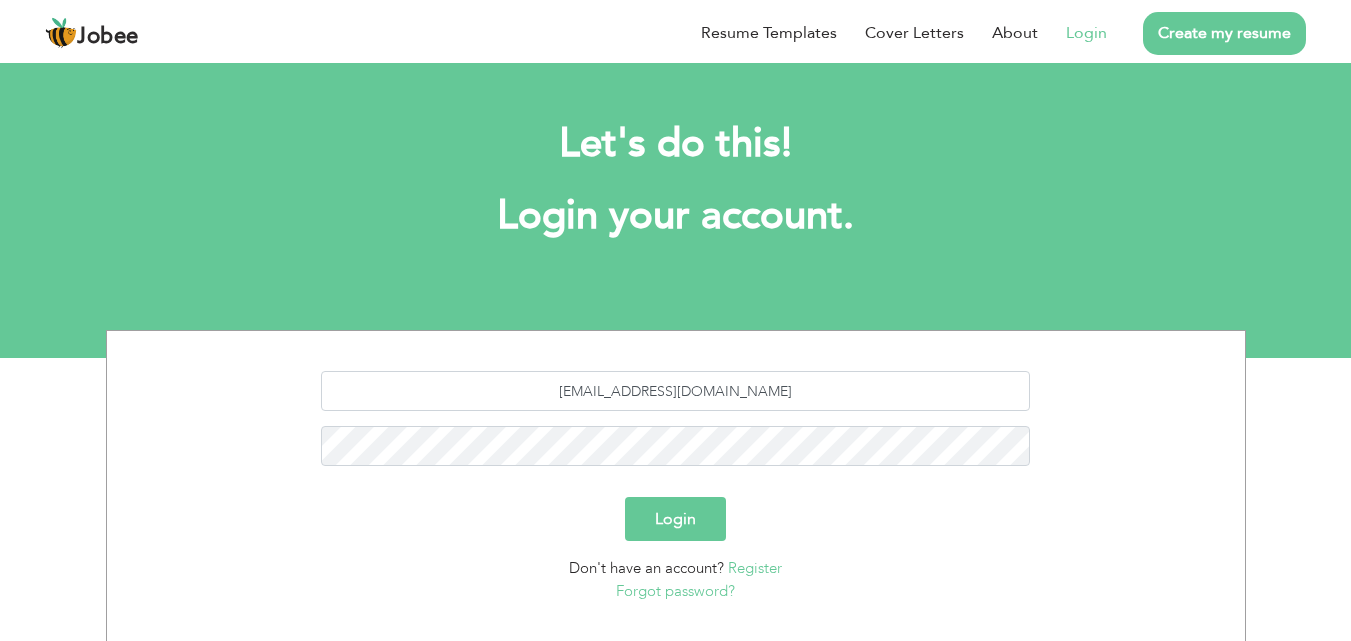 click on "Login" at bounding box center (675, 519) 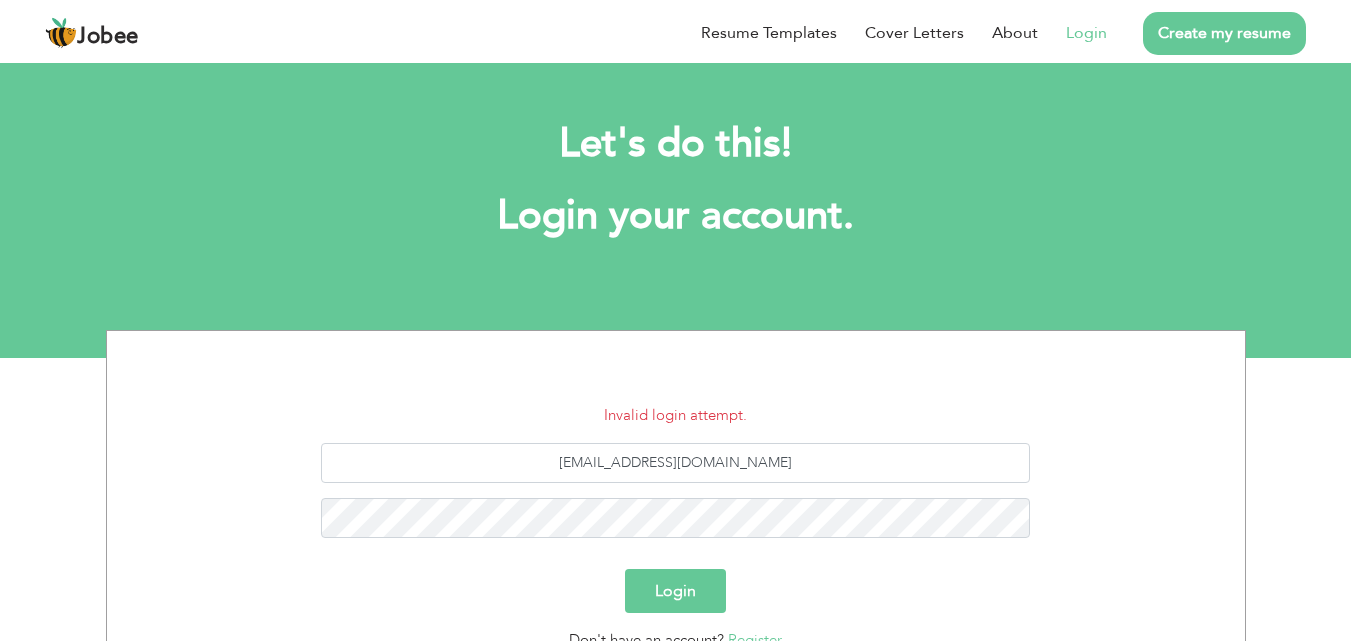 scroll, scrollTop: 0, scrollLeft: 0, axis: both 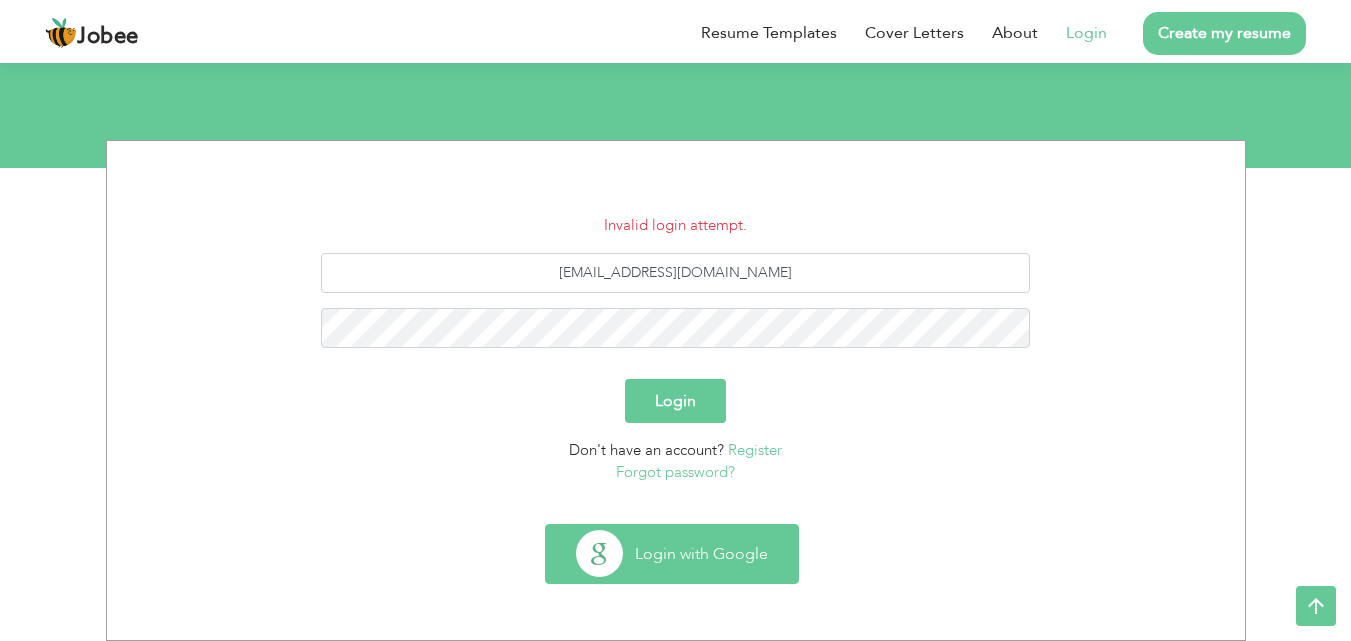 click on "Login with Google" at bounding box center (672, 554) 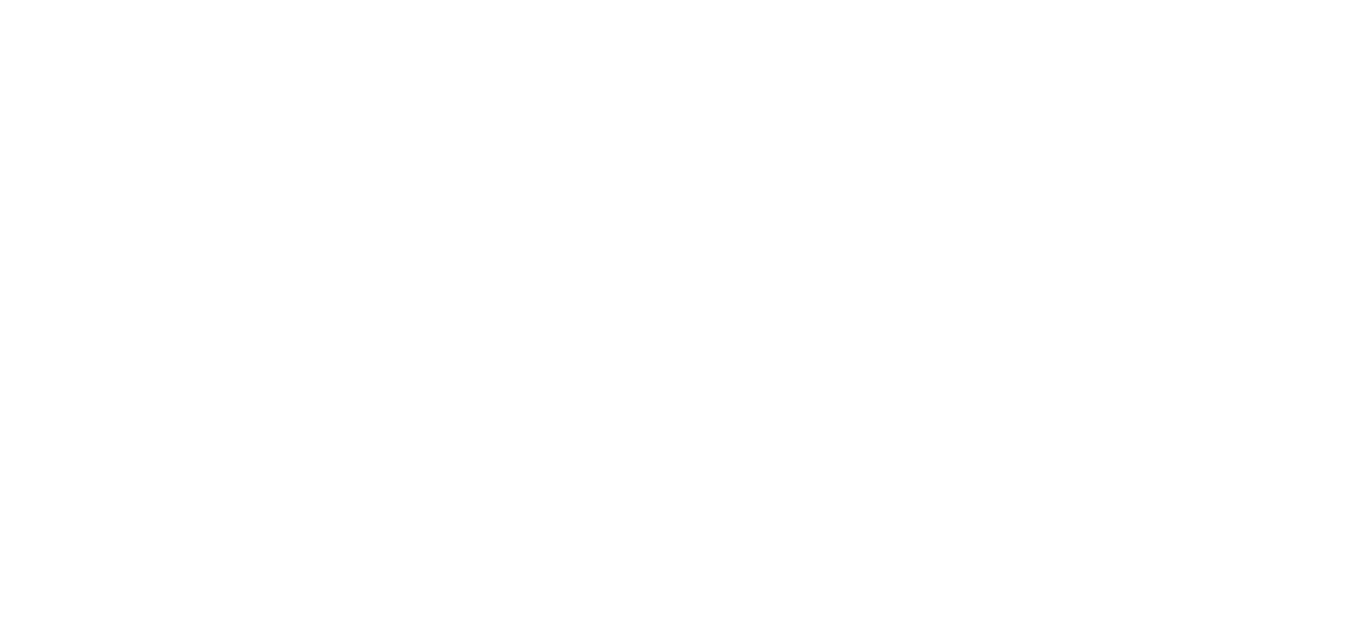 scroll, scrollTop: 0, scrollLeft: 0, axis: both 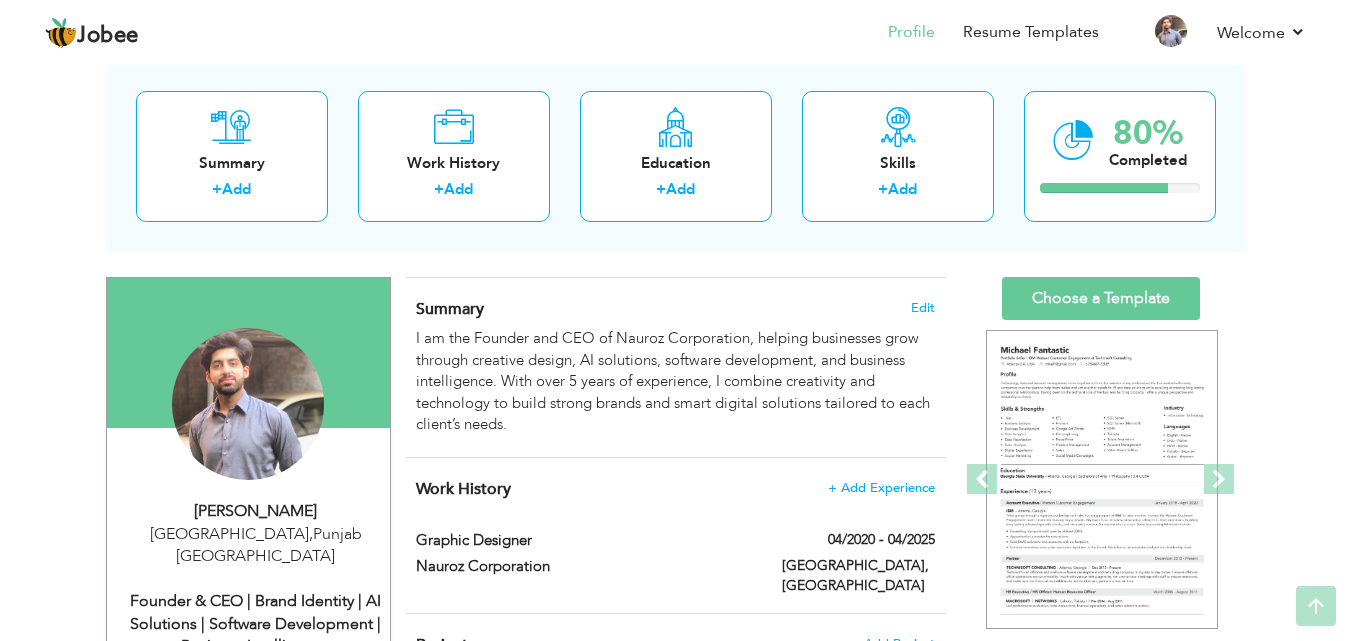 drag, startPoint x: 1364, startPoint y: 167, endPoint x: 1365, endPoint y: 182, distance: 15.033297 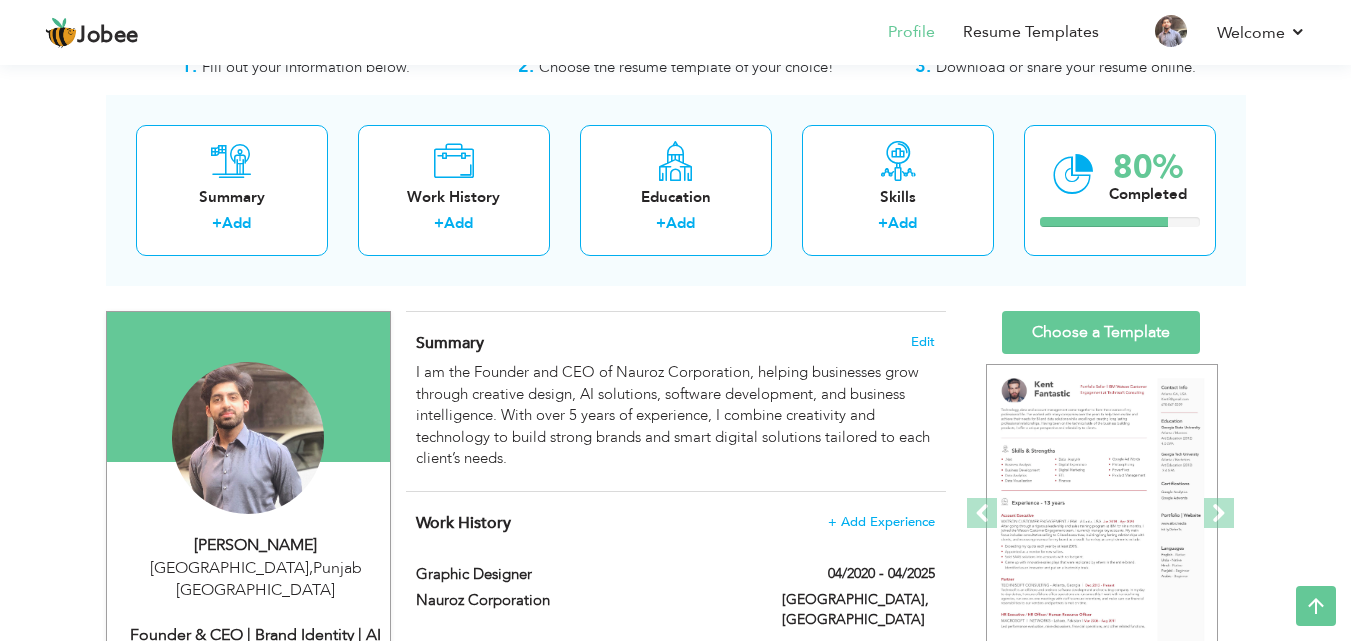 scroll, scrollTop: 61, scrollLeft: 0, axis: vertical 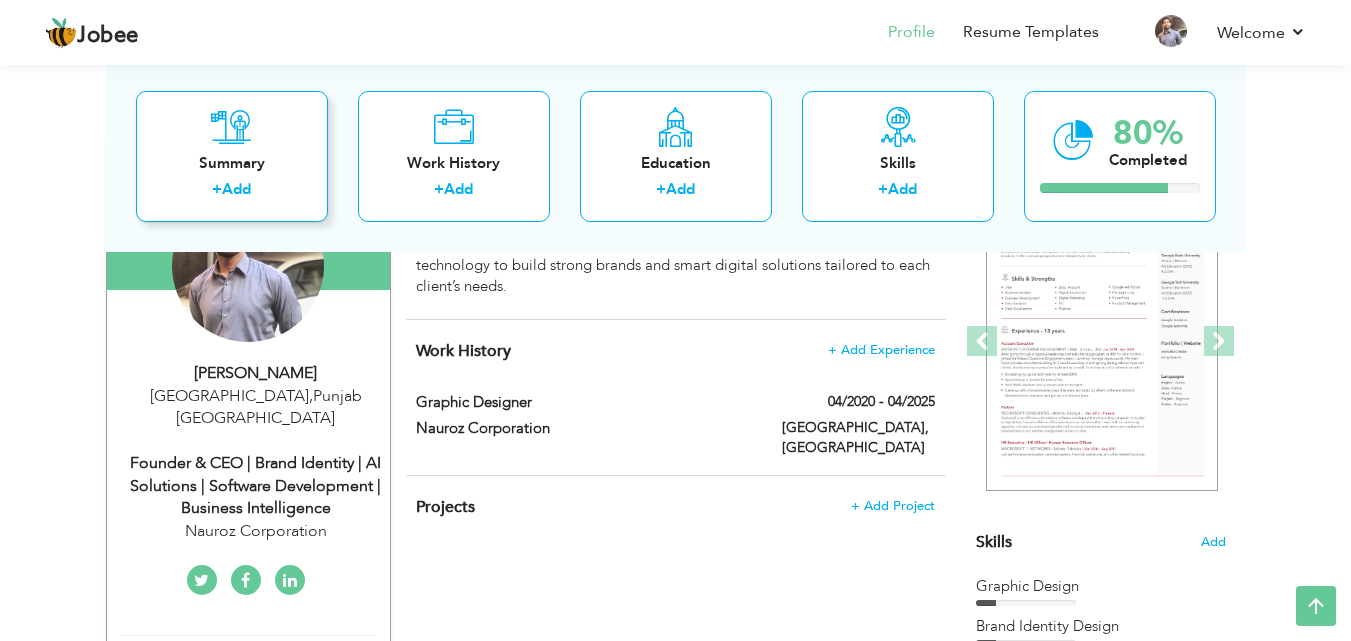 click on "Summary" at bounding box center [232, 162] 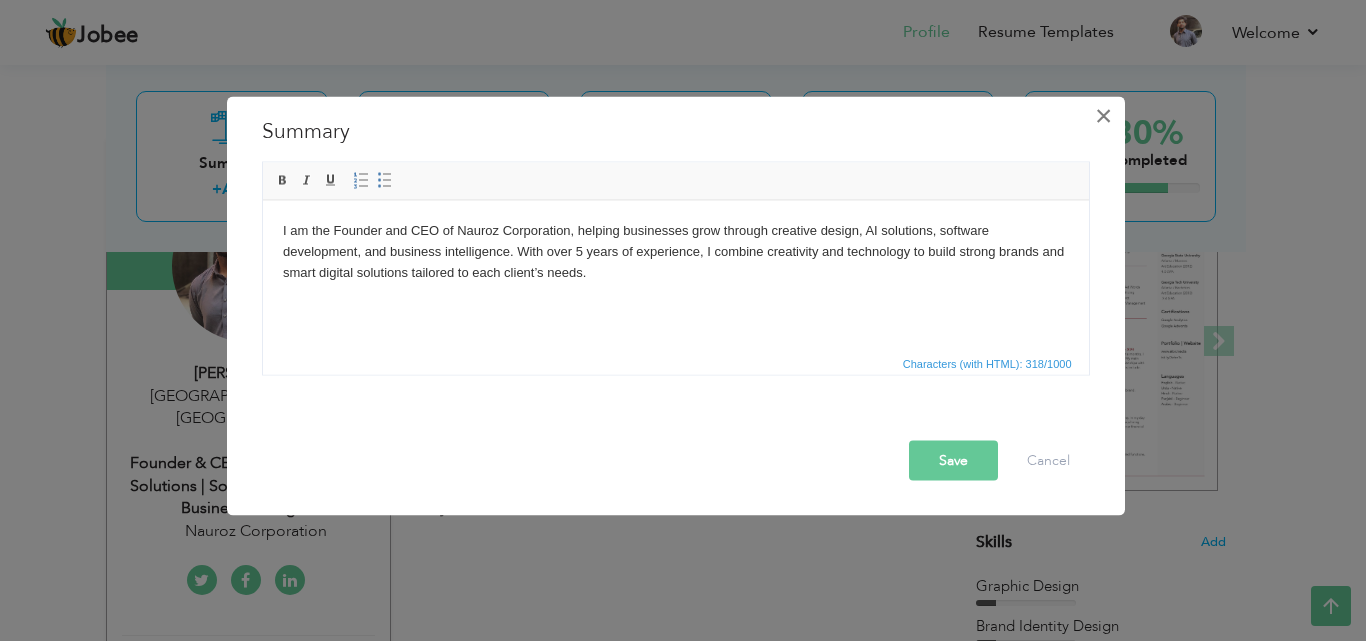 click on "×" at bounding box center [1103, 115] 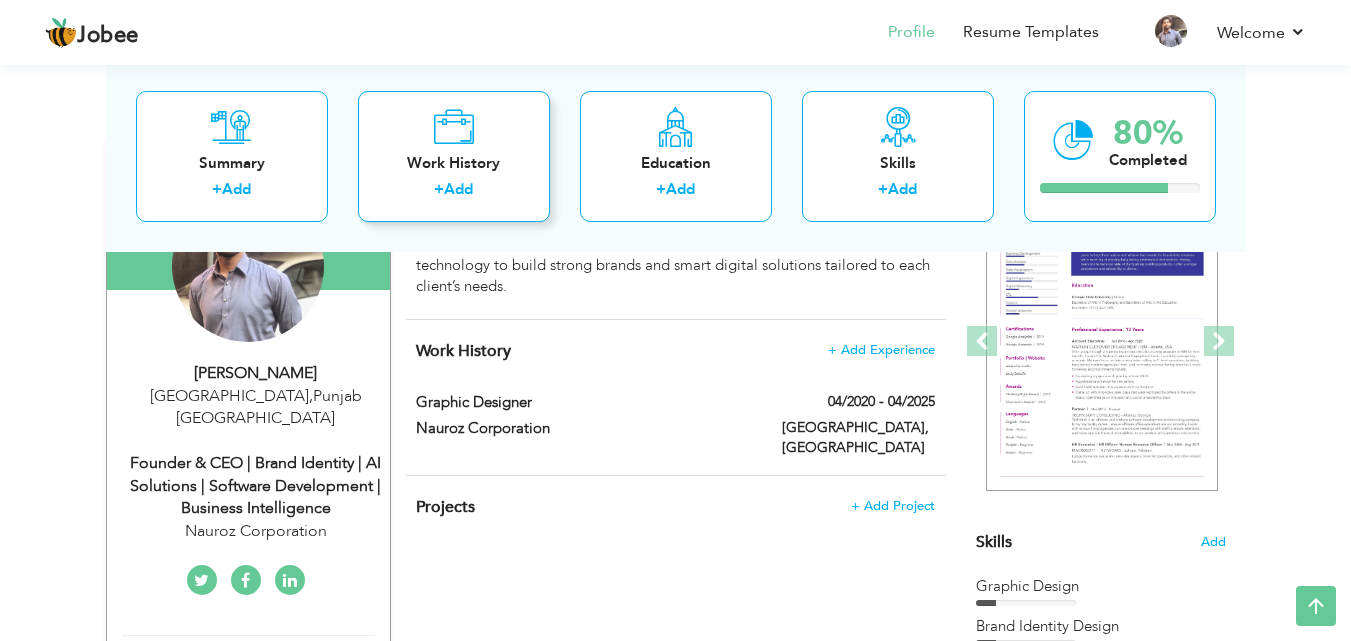 click on "Work History" at bounding box center (454, 162) 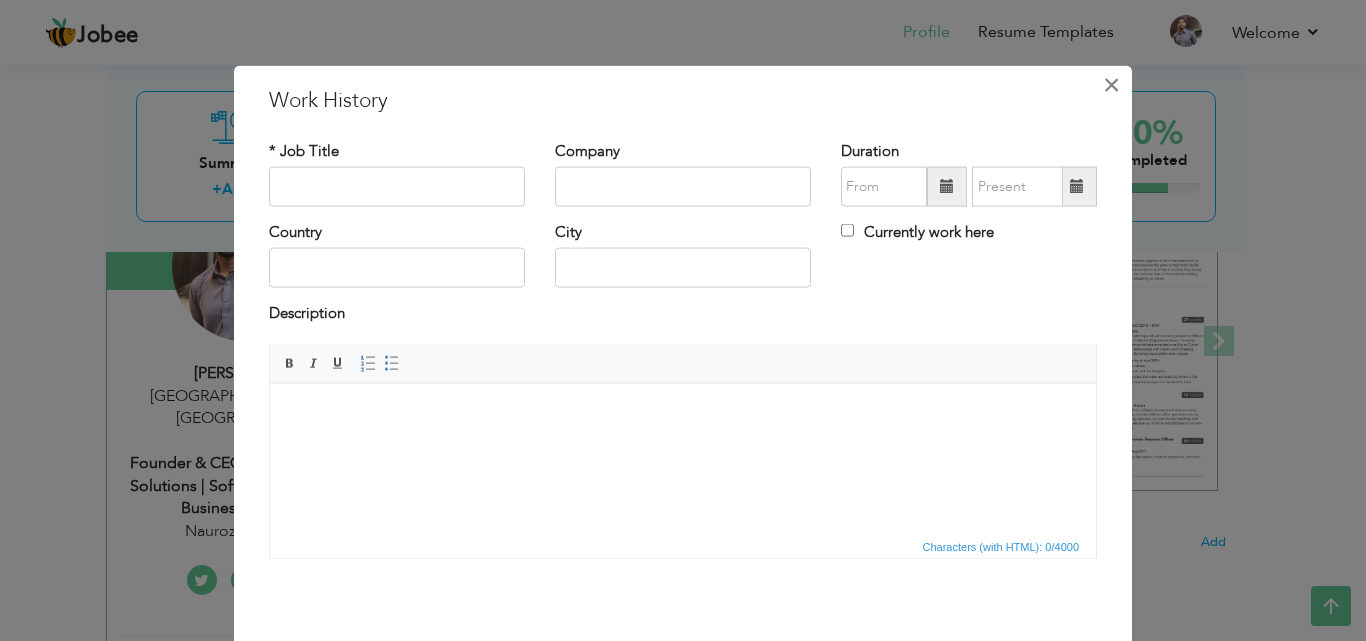 click on "×" at bounding box center [1111, 84] 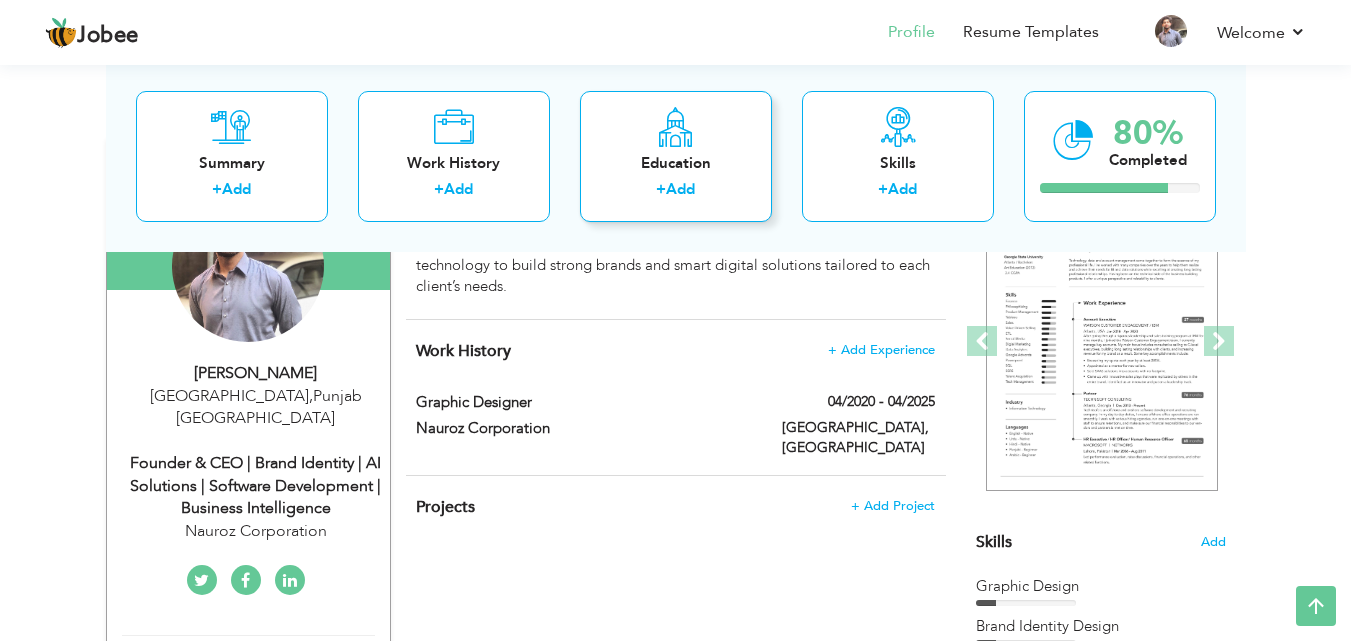 click on "Education
+  Add" at bounding box center [676, 155] 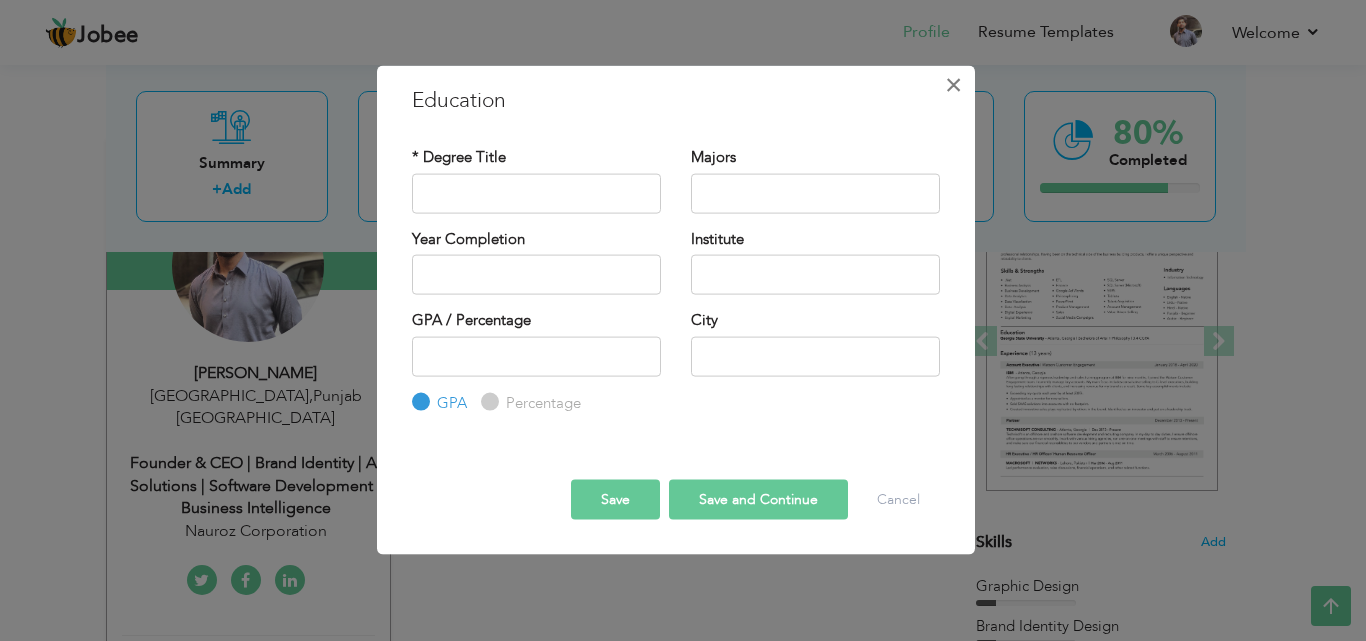 click on "×" at bounding box center (953, 84) 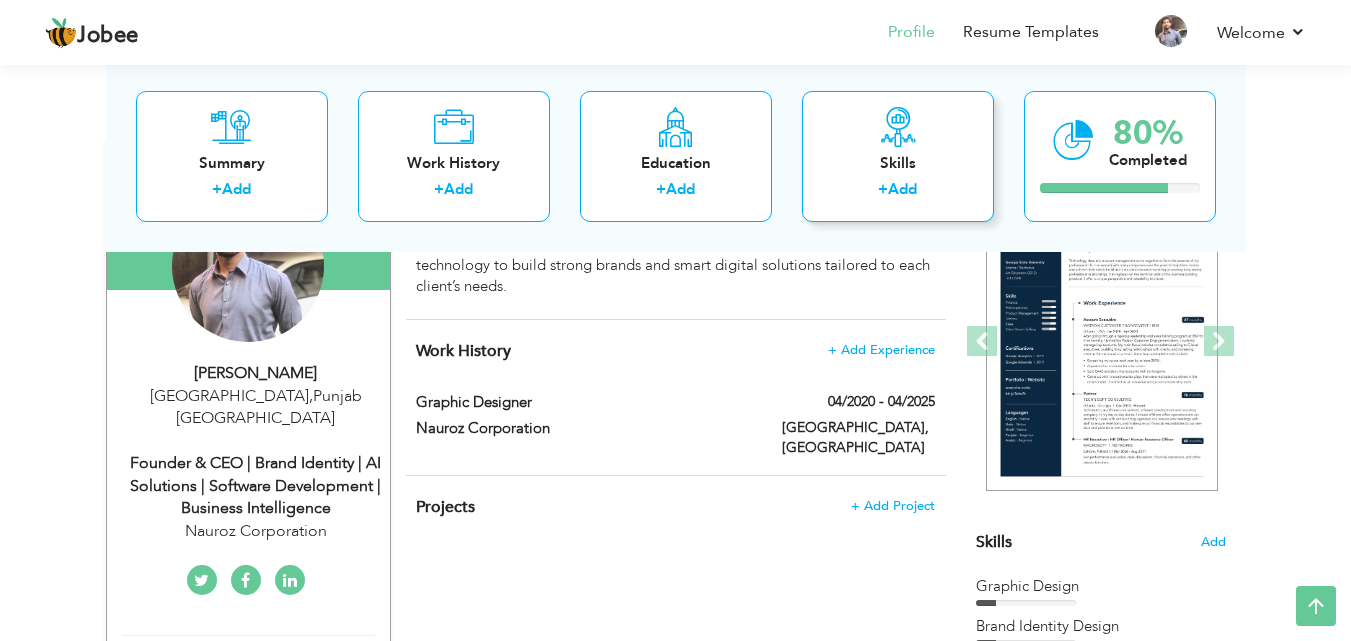 click on "Skills" at bounding box center [898, 162] 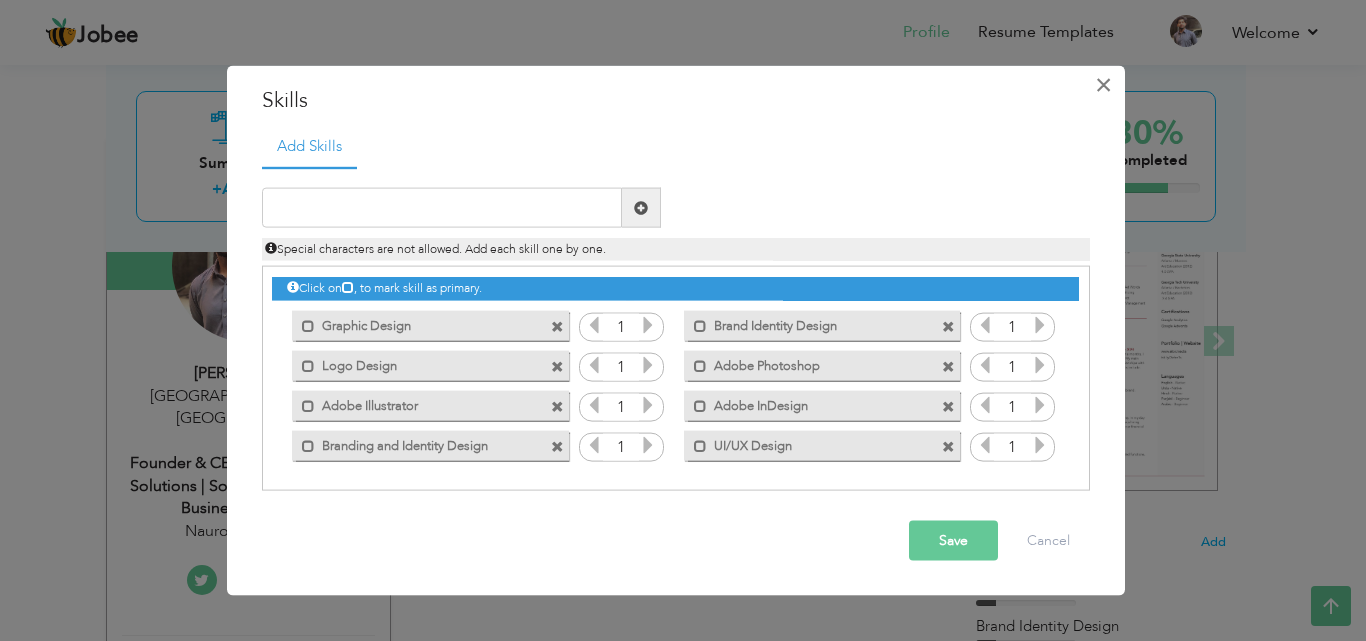 click on "×" at bounding box center [1103, 84] 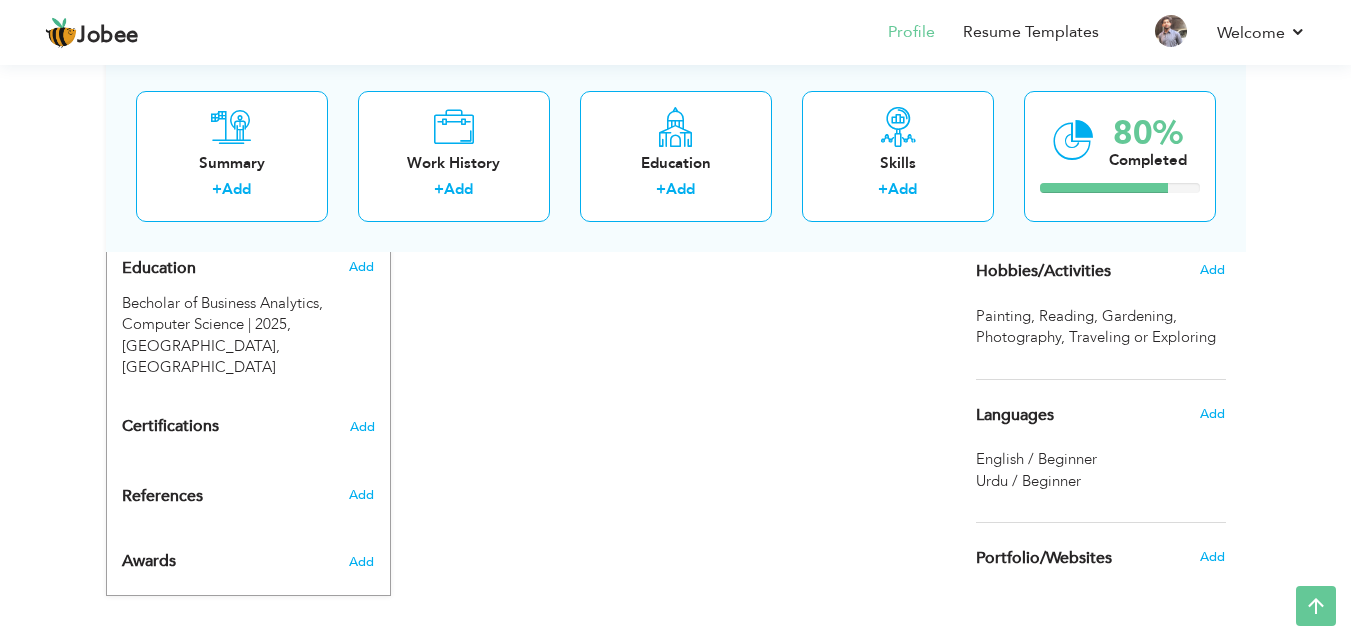 scroll, scrollTop: 960, scrollLeft: 0, axis: vertical 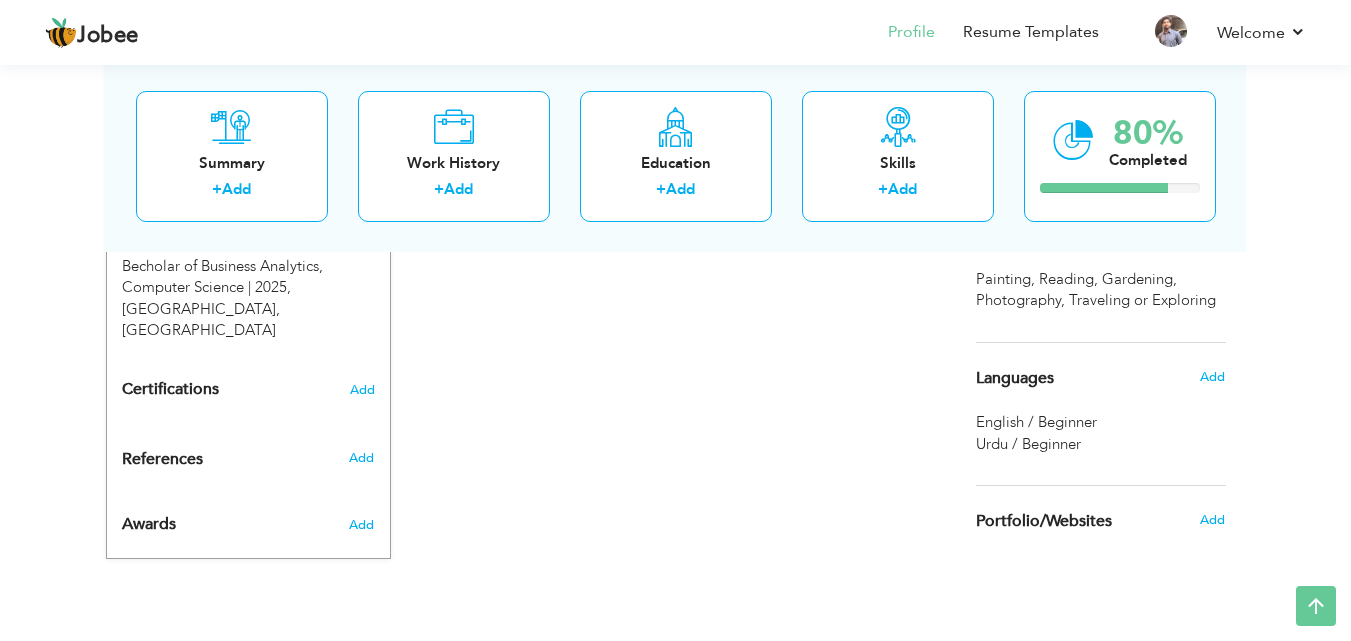 click on "Certifications
Add" at bounding box center (248, 390) 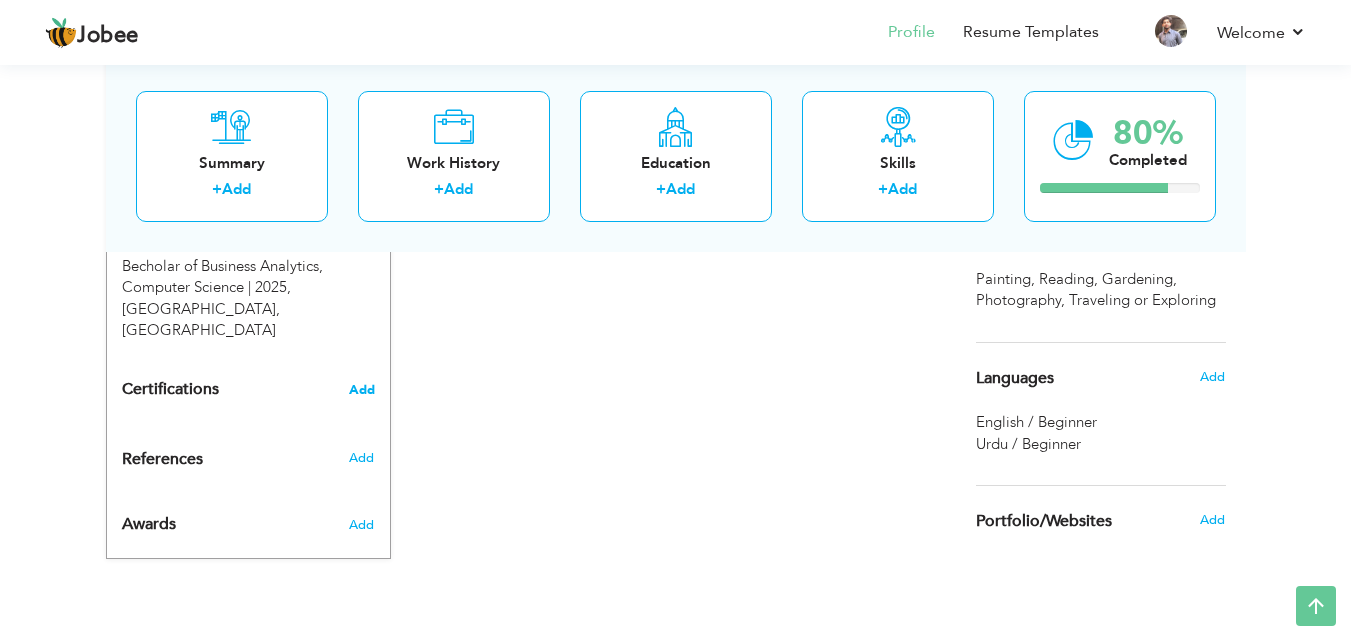 click on "Add" at bounding box center [362, 390] 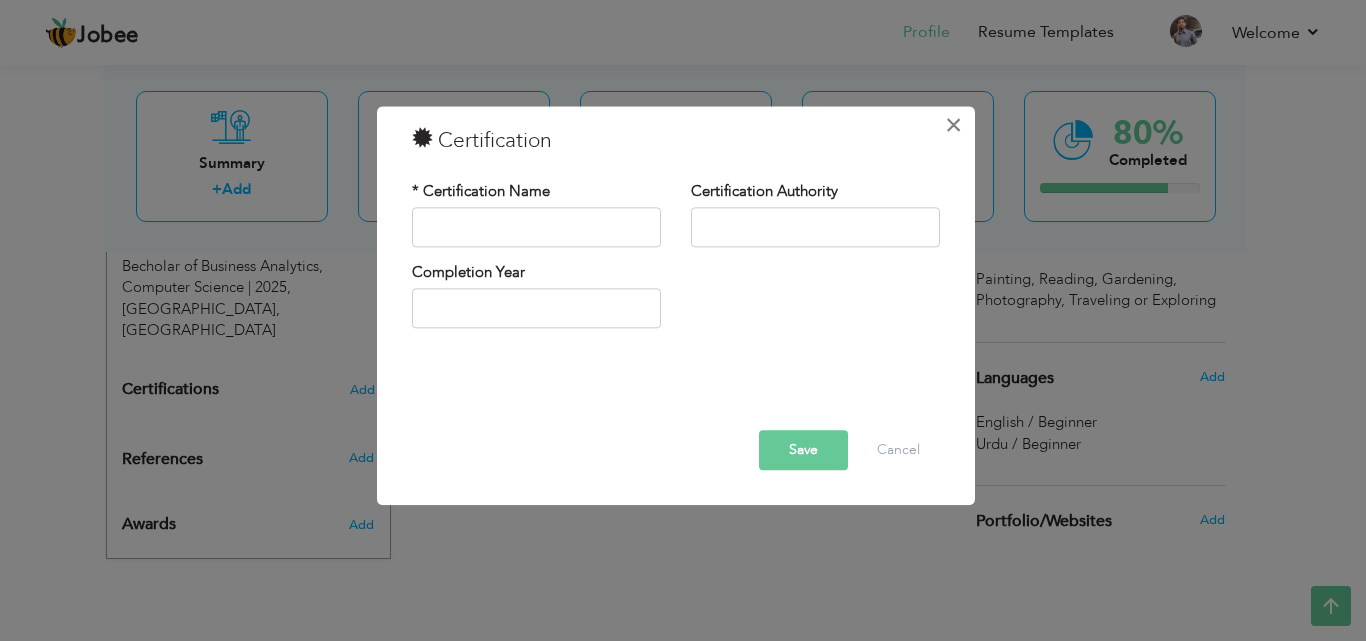 click on "×" at bounding box center [953, 125] 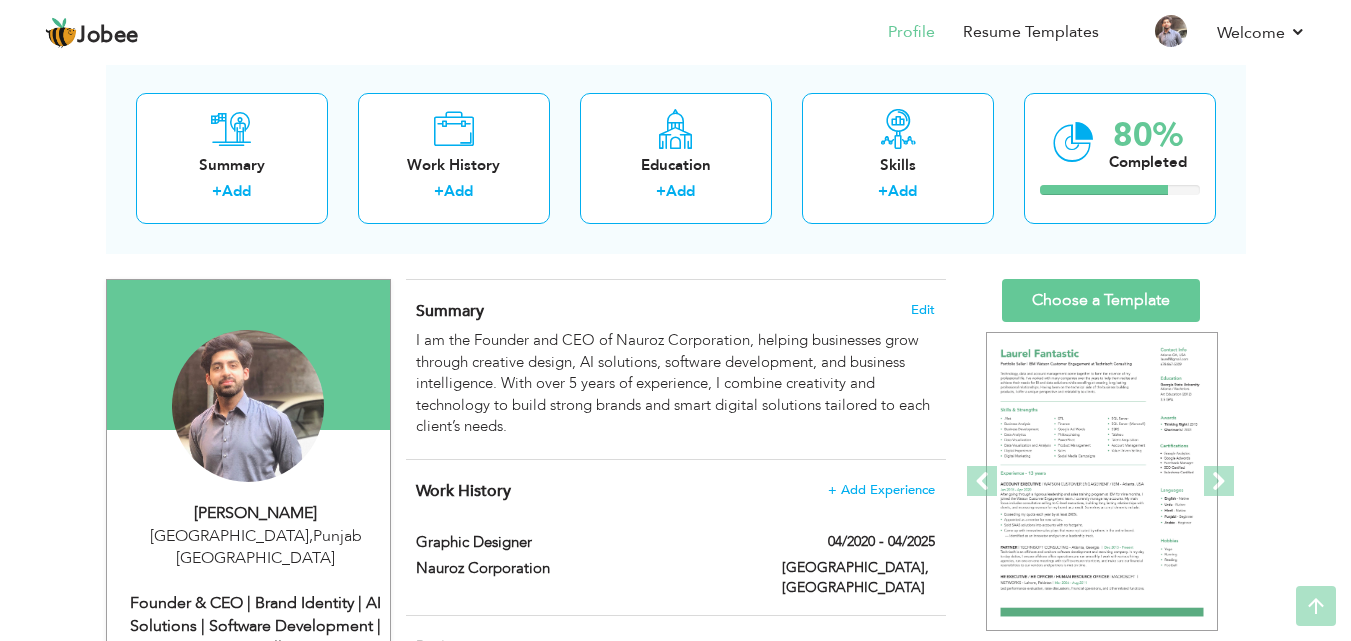 scroll, scrollTop: 95, scrollLeft: 0, axis: vertical 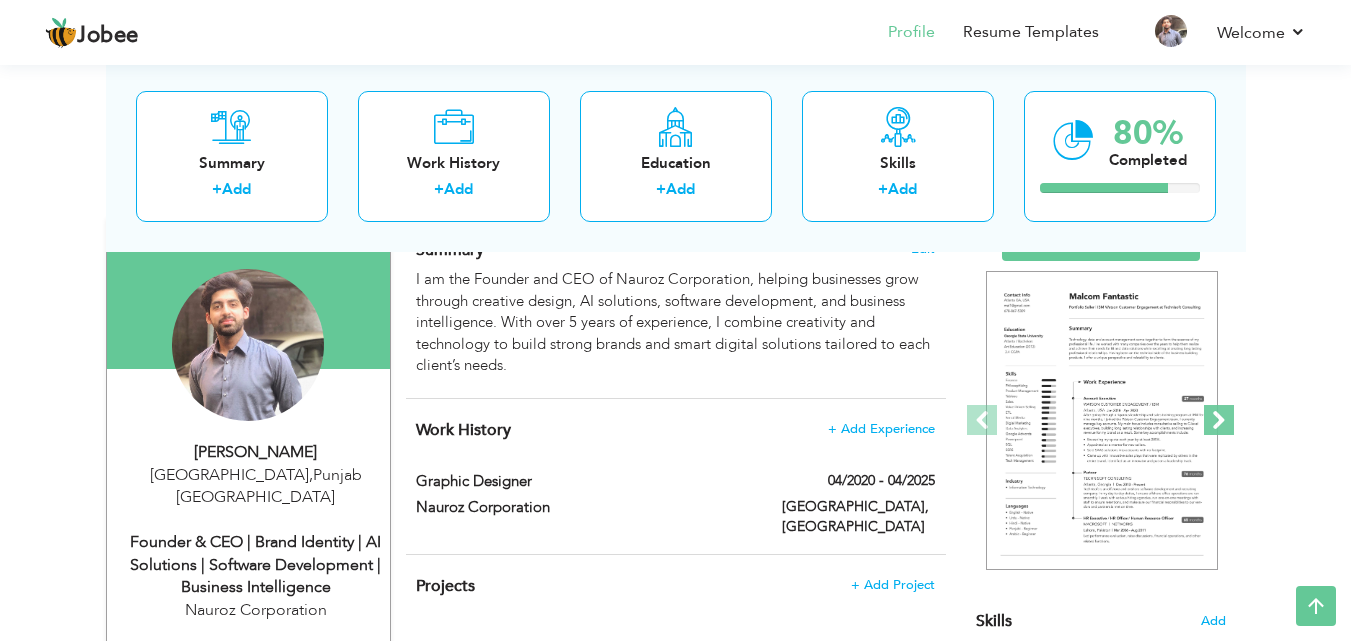 click at bounding box center [1219, 420] 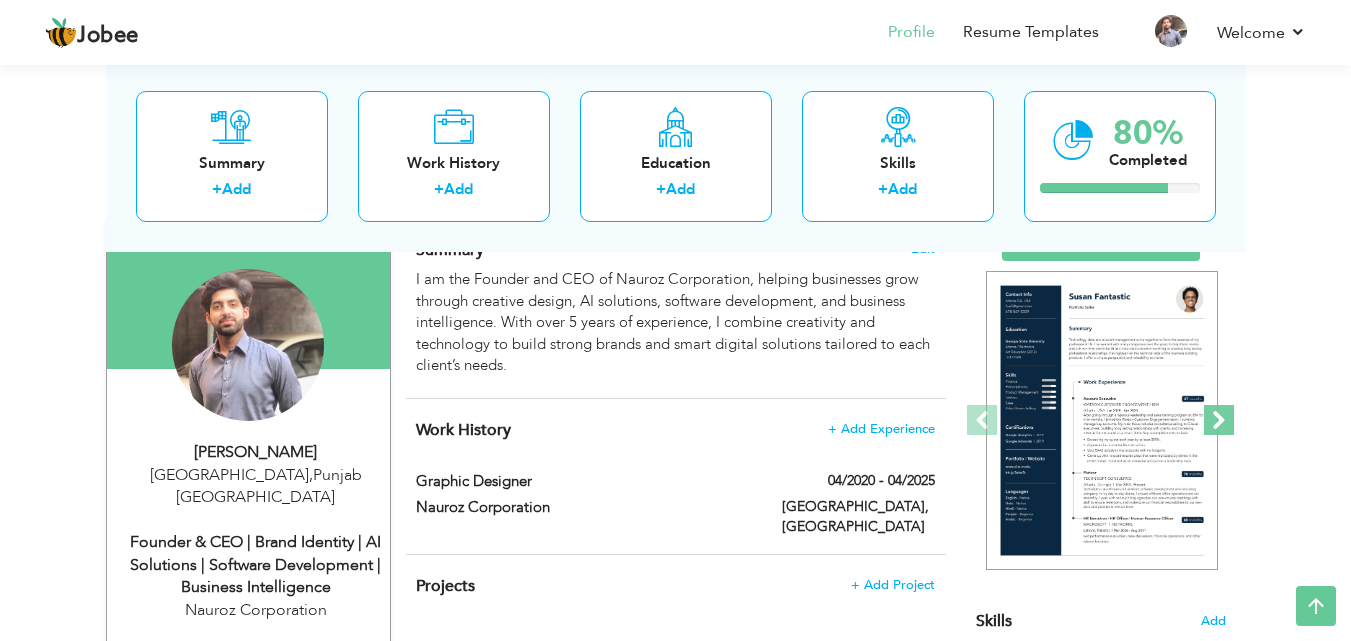 click at bounding box center [1219, 420] 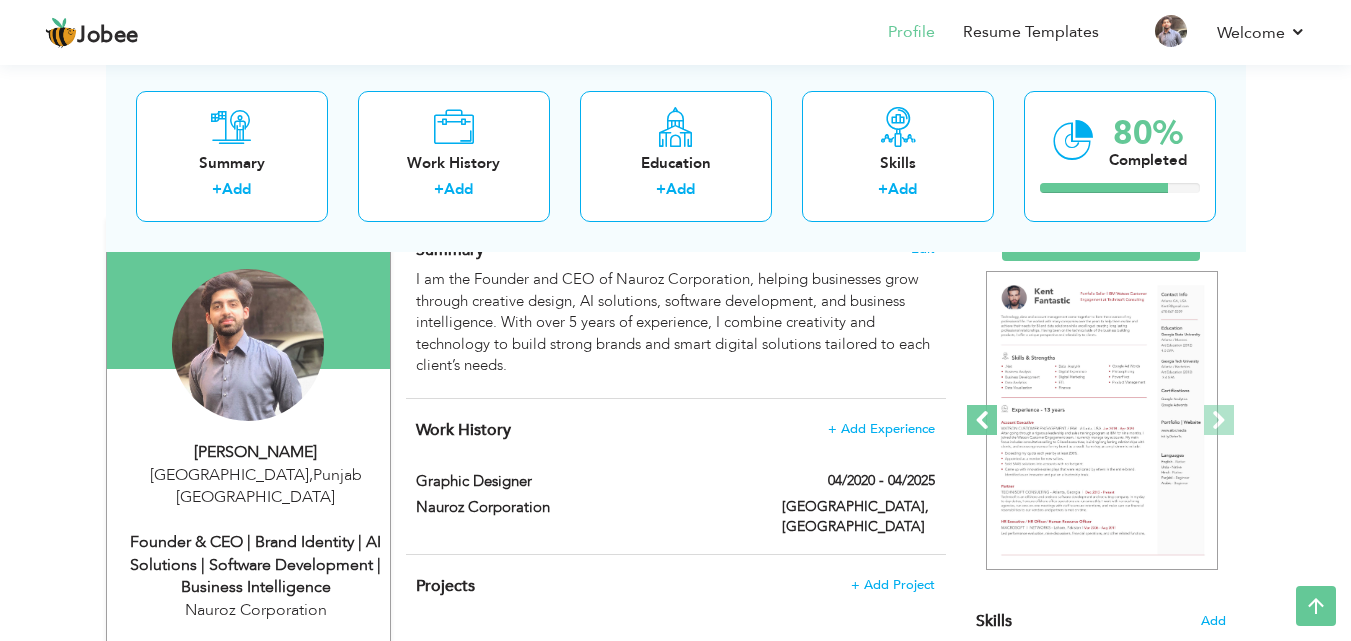click at bounding box center [982, 420] 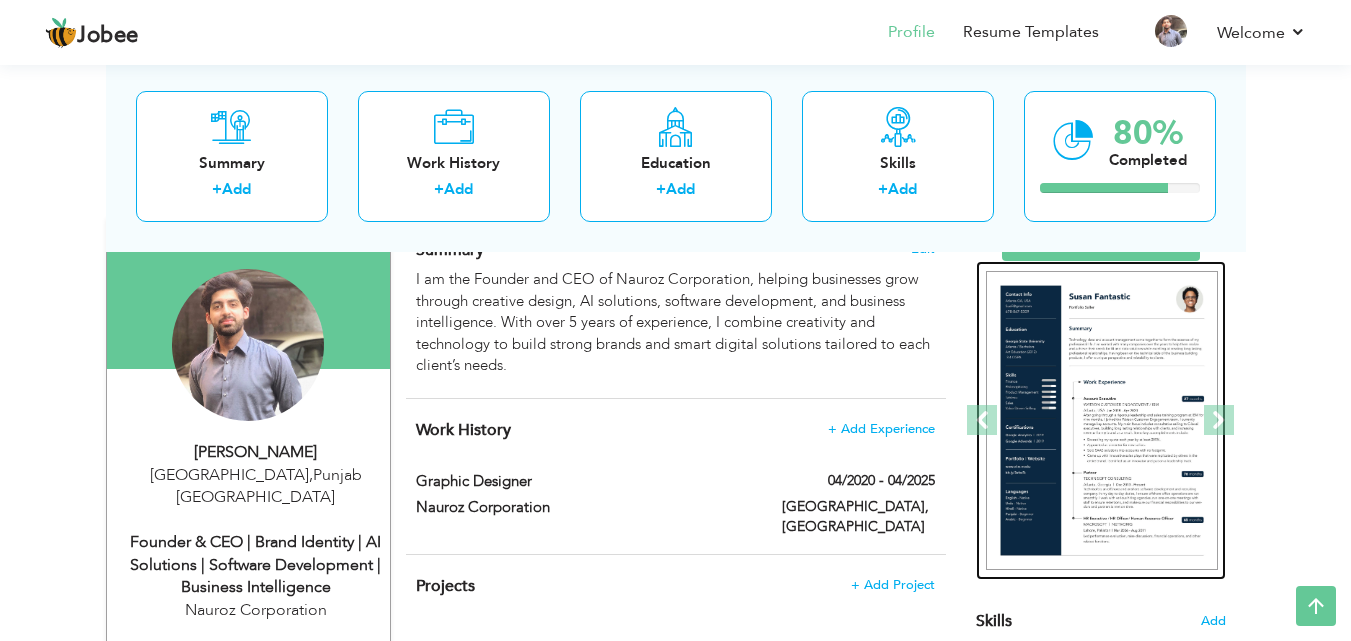 click at bounding box center (1102, 421) 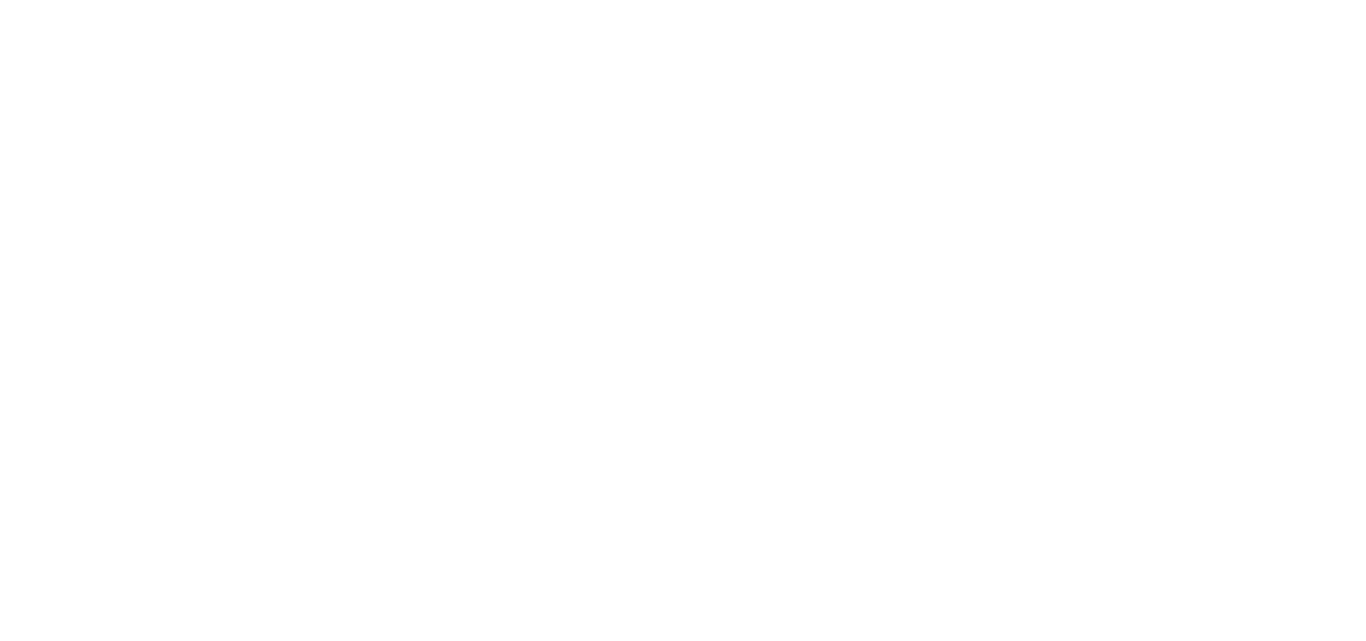 scroll, scrollTop: 0, scrollLeft: 0, axis: both 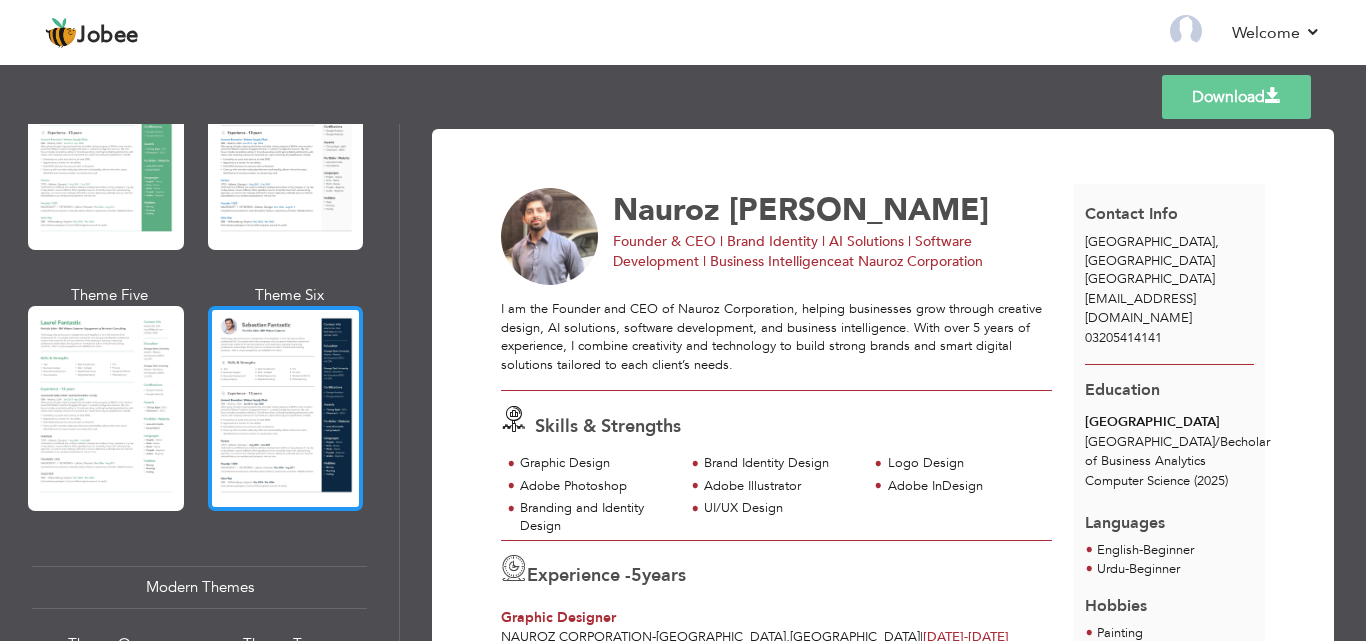 click at bounding box center [286, 408] 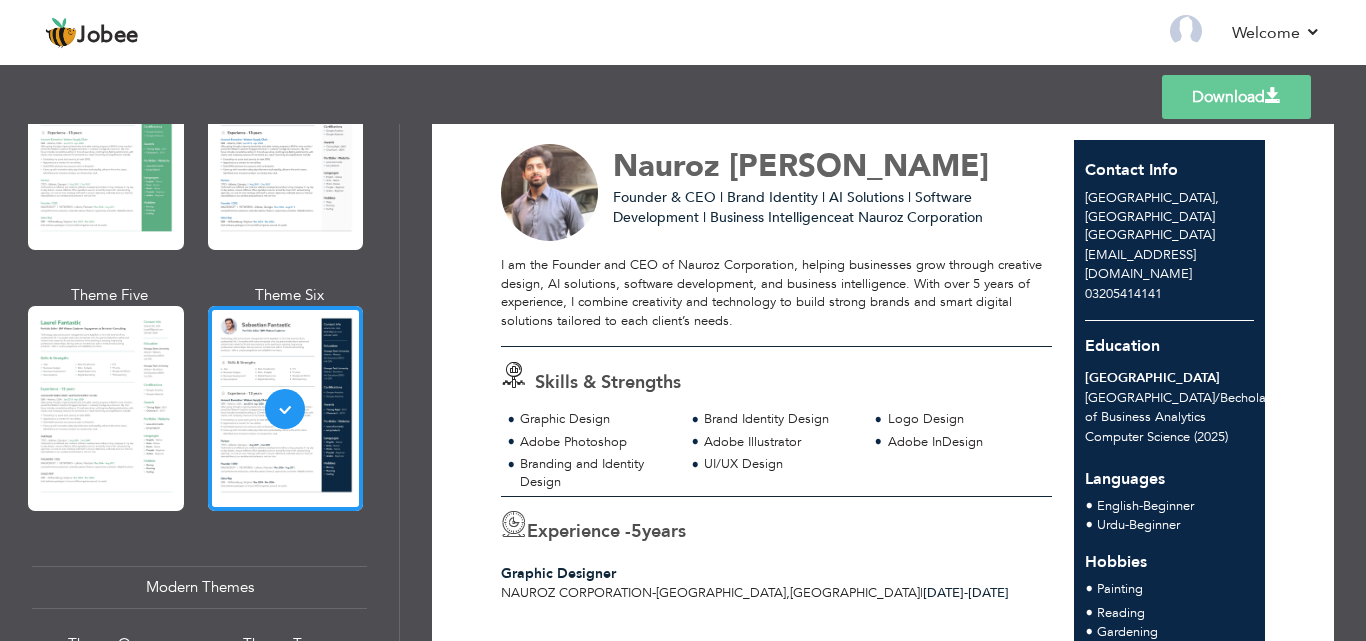 scroll, scrollTop: 0, scrollLeft: 0, axis: both 